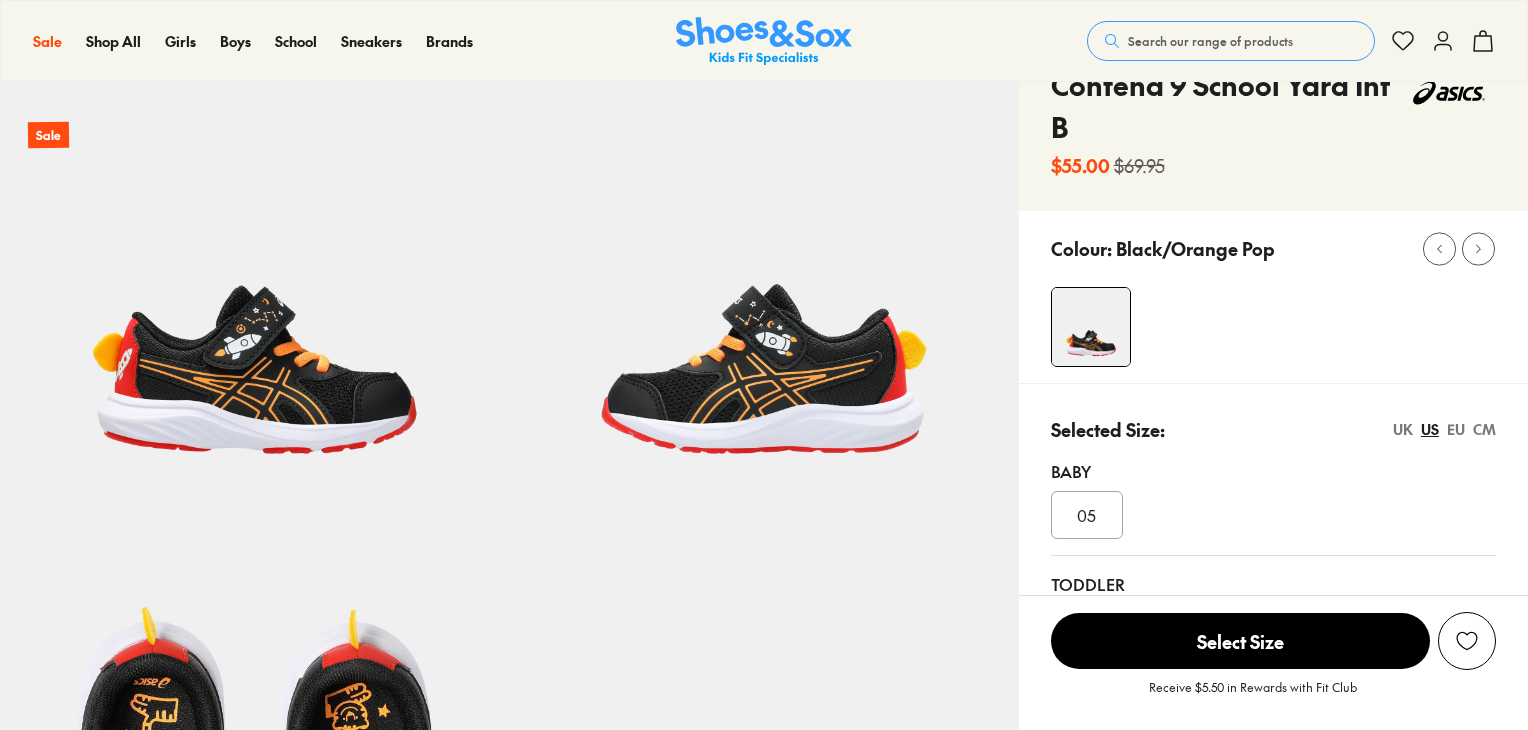 scroll, scrollTop: 339, scrollLeft: 0, axis: vertical 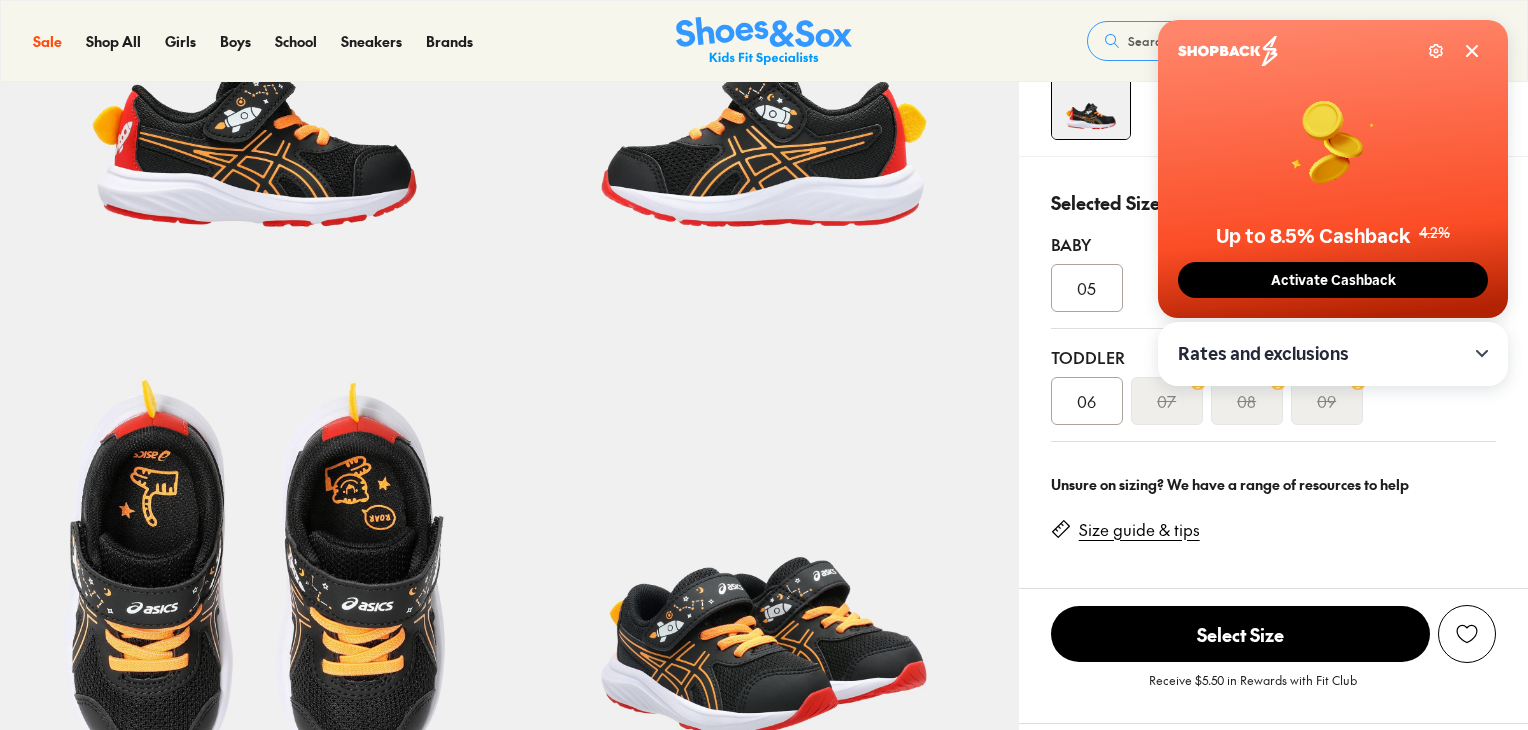 select on "*" 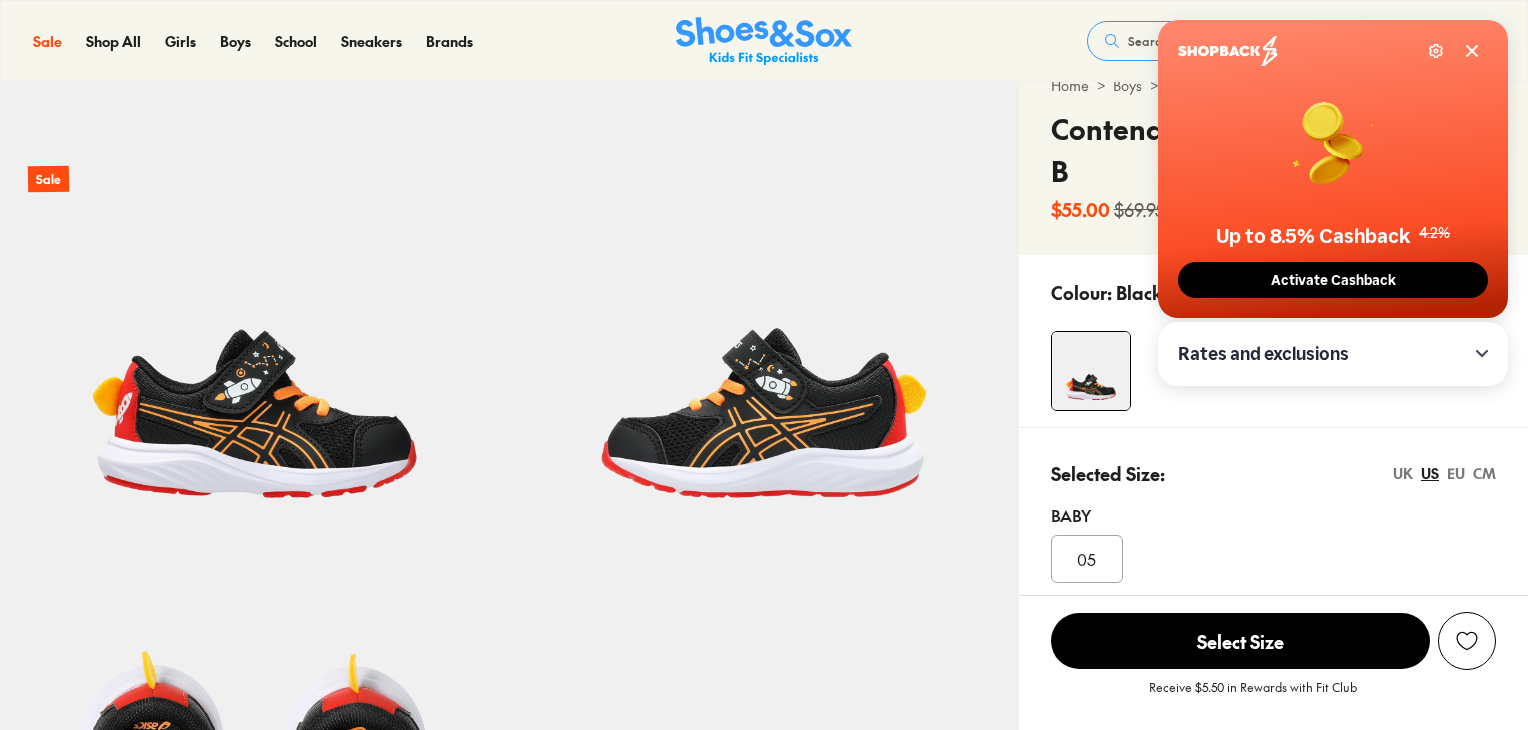 scroll, scrollTop: 67, scrollLeft: 0, axis: vertical 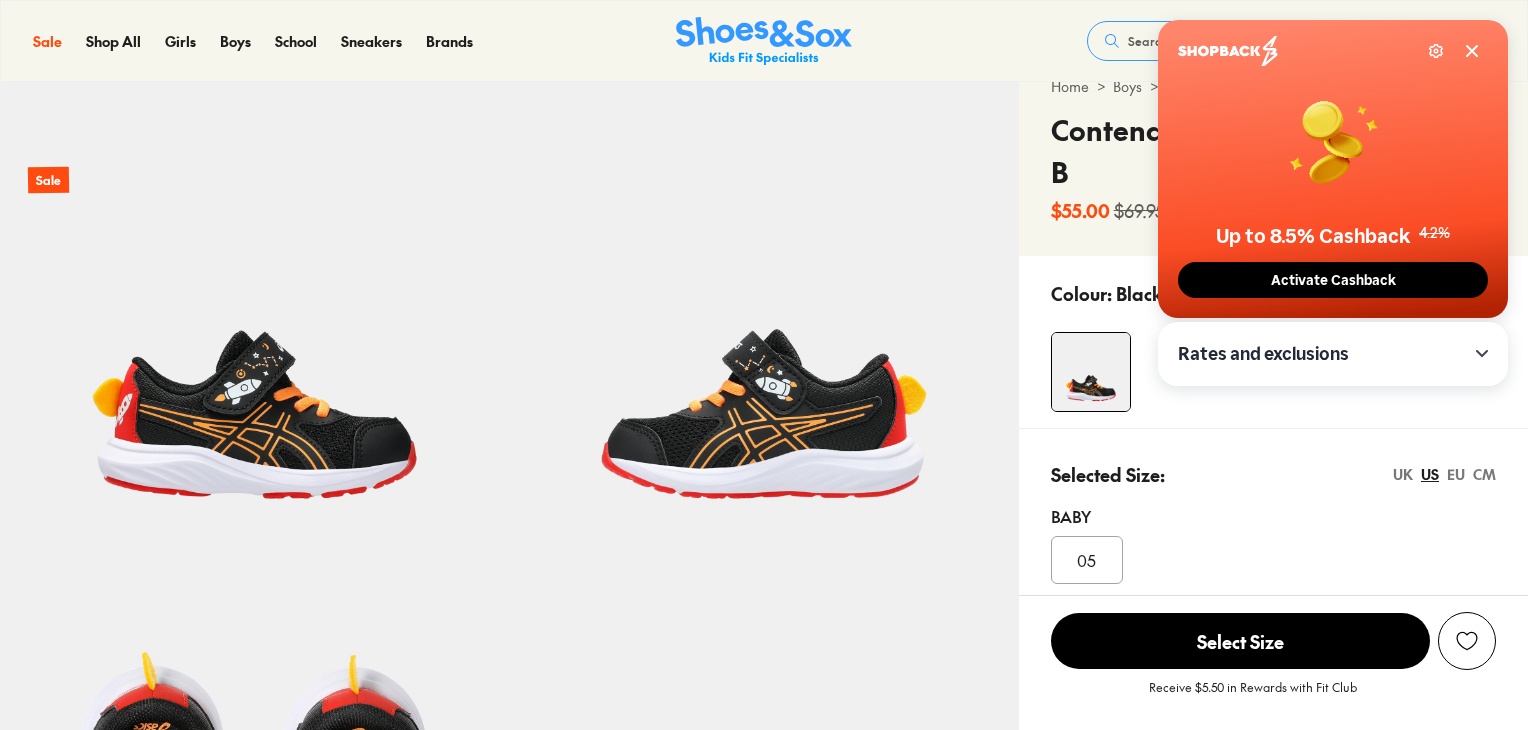 click 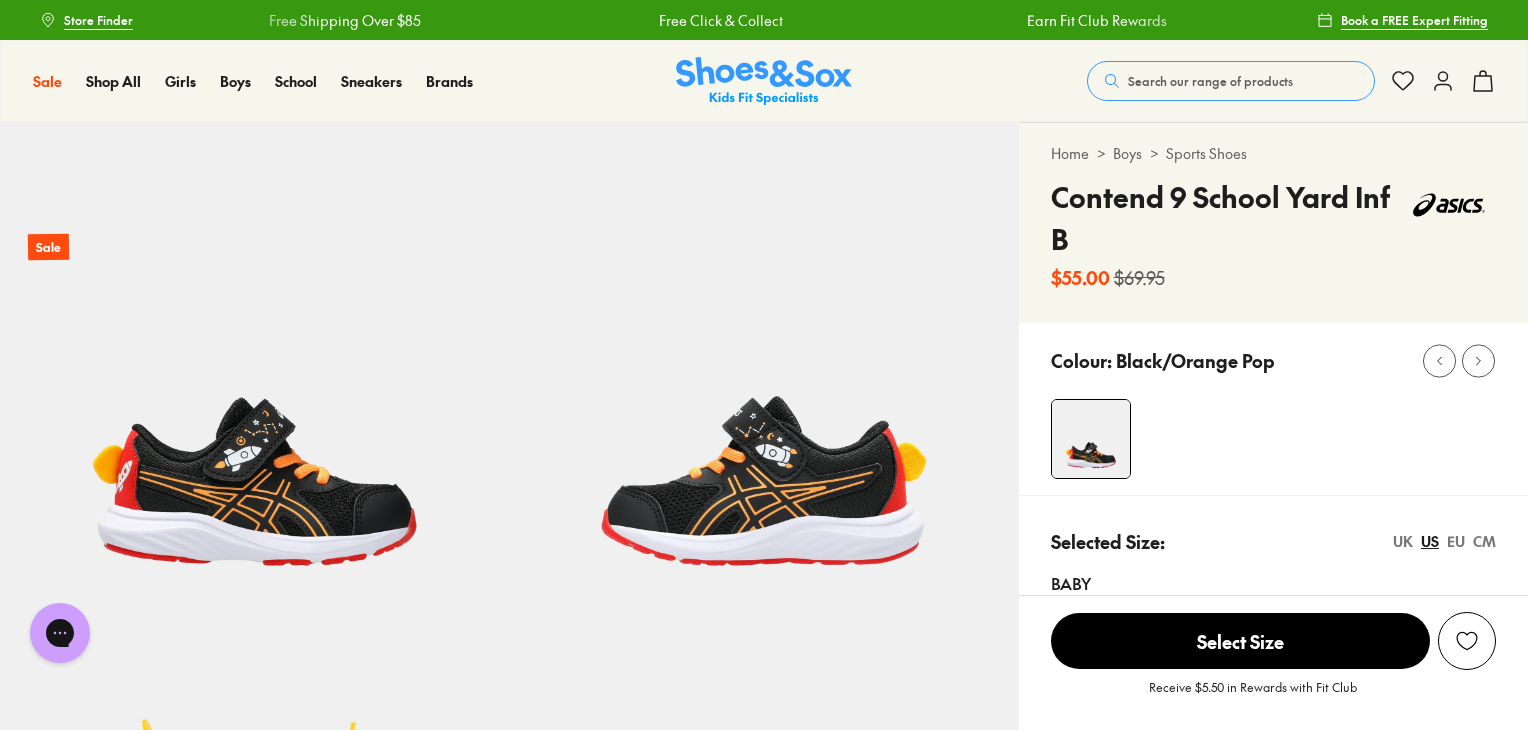 scroll, scrollTop: 0, scrollLeft: 0, axis: both 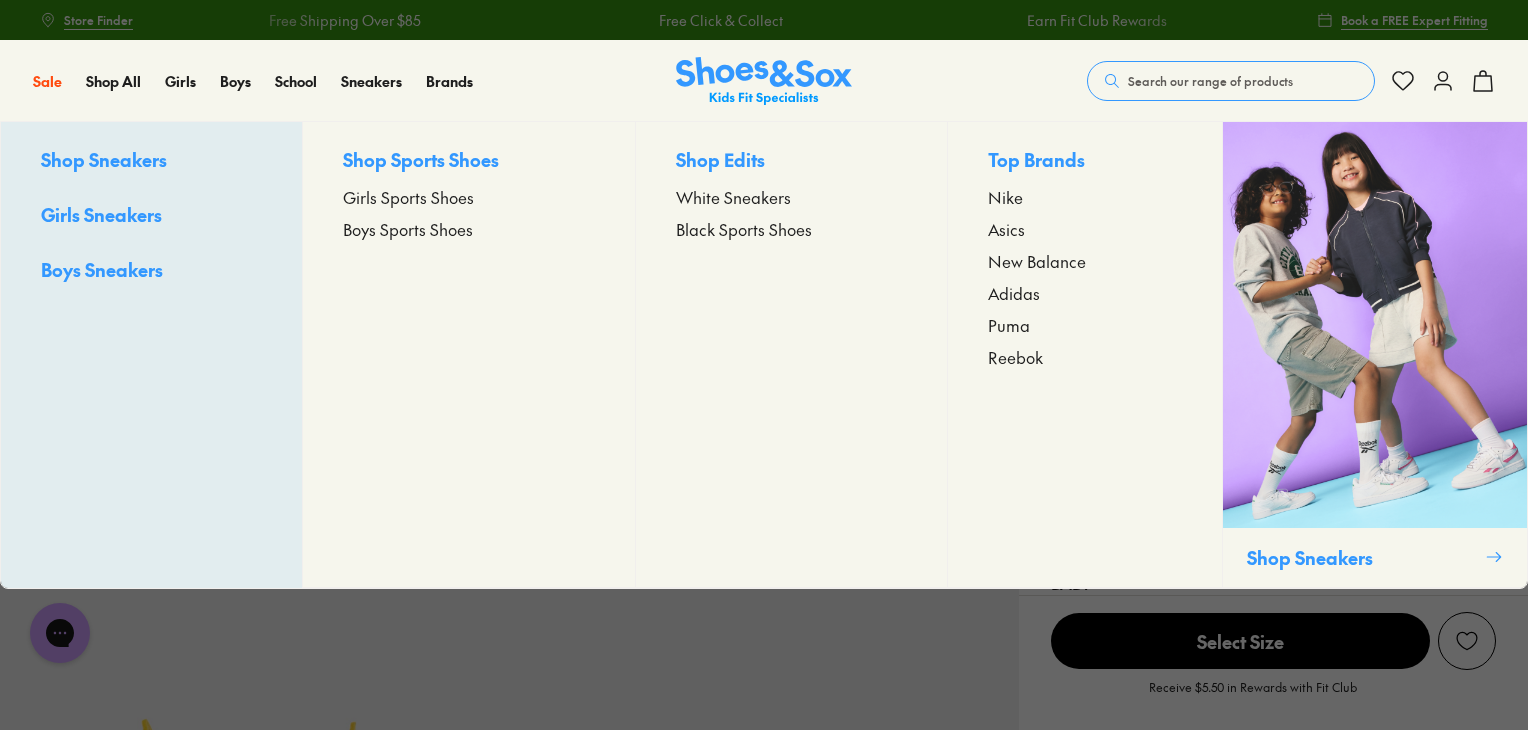 click on "Asics" at bounding box center (1006, 229) 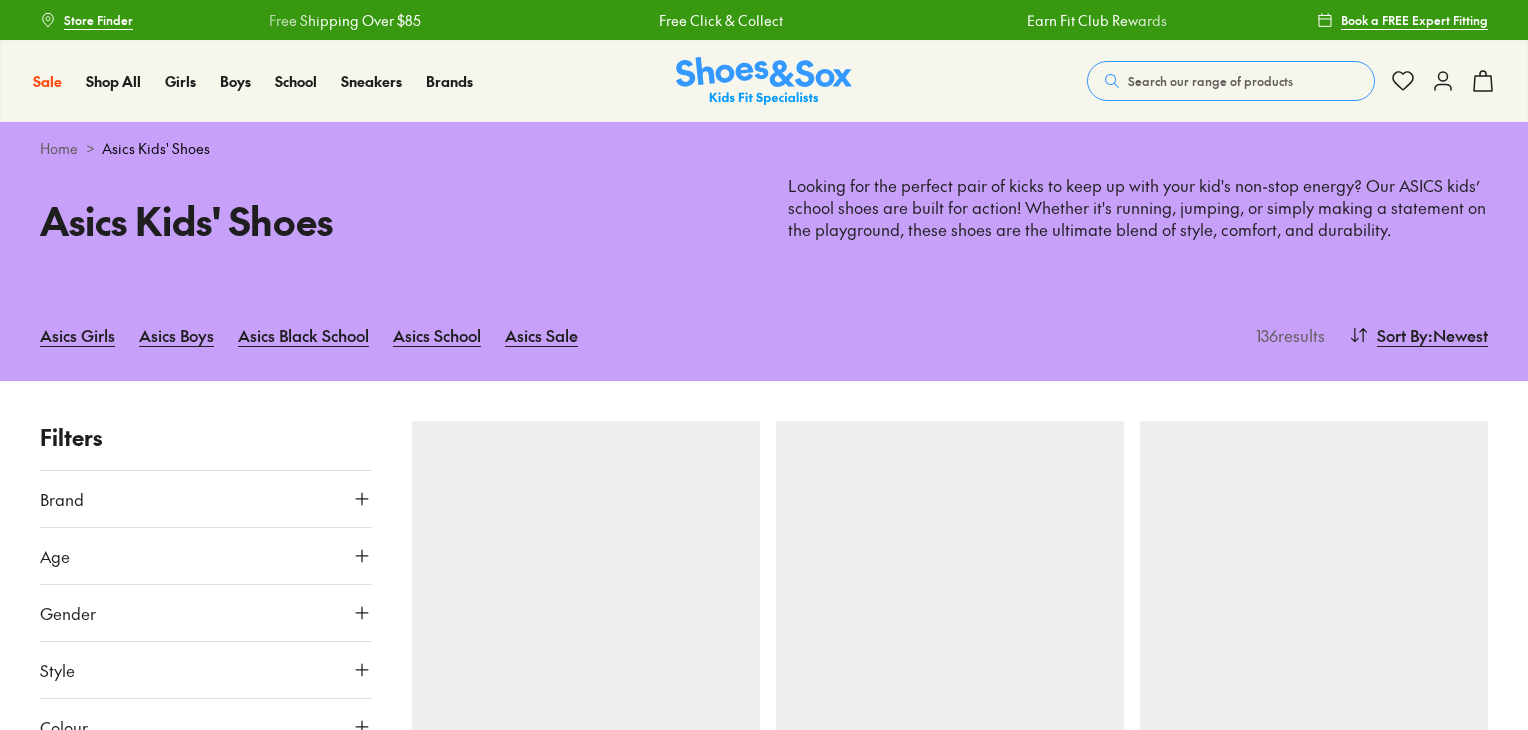scroll, scrollTop: 0, scrollLeft: 0, axis: both 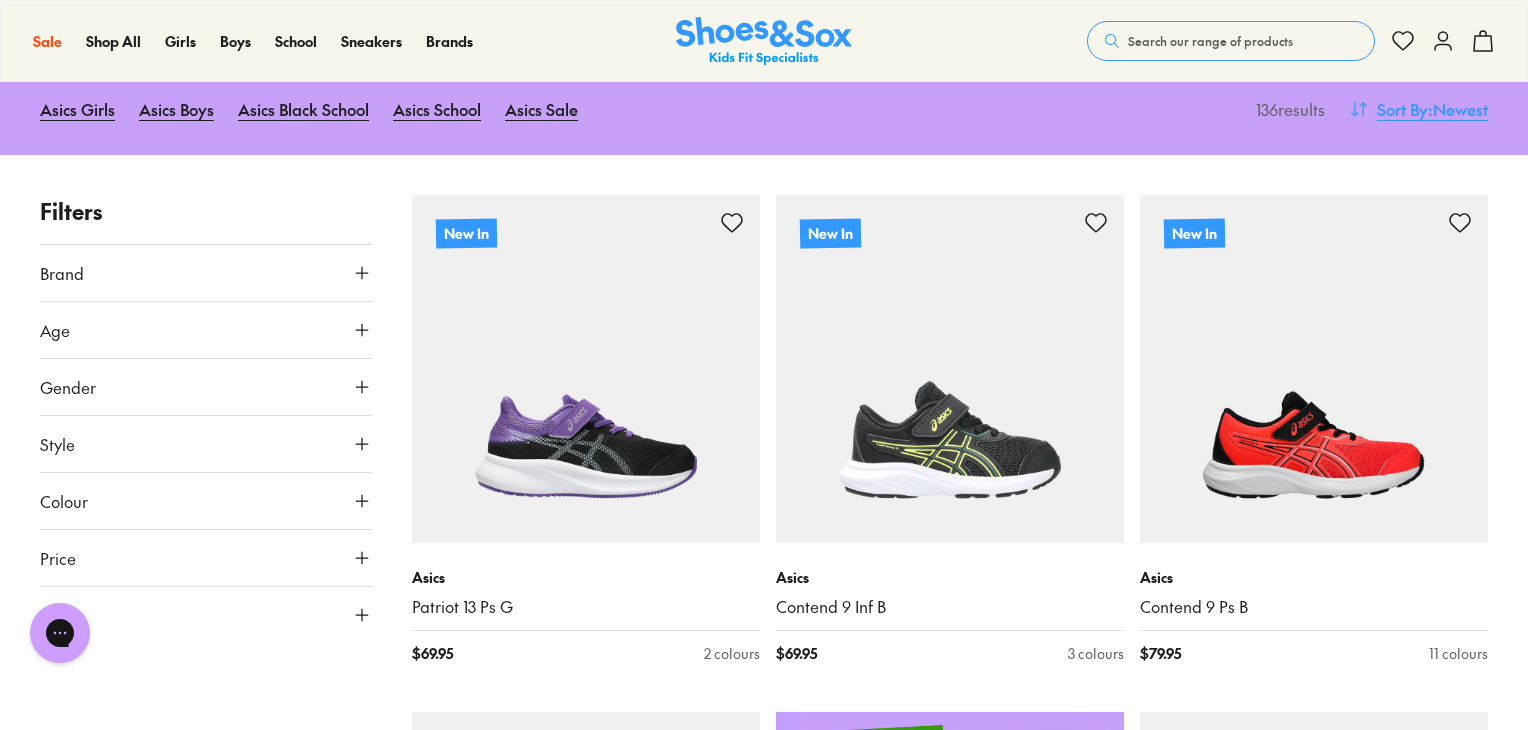 click on "Sort By :  Newest" at bounding box center [1418, 109] 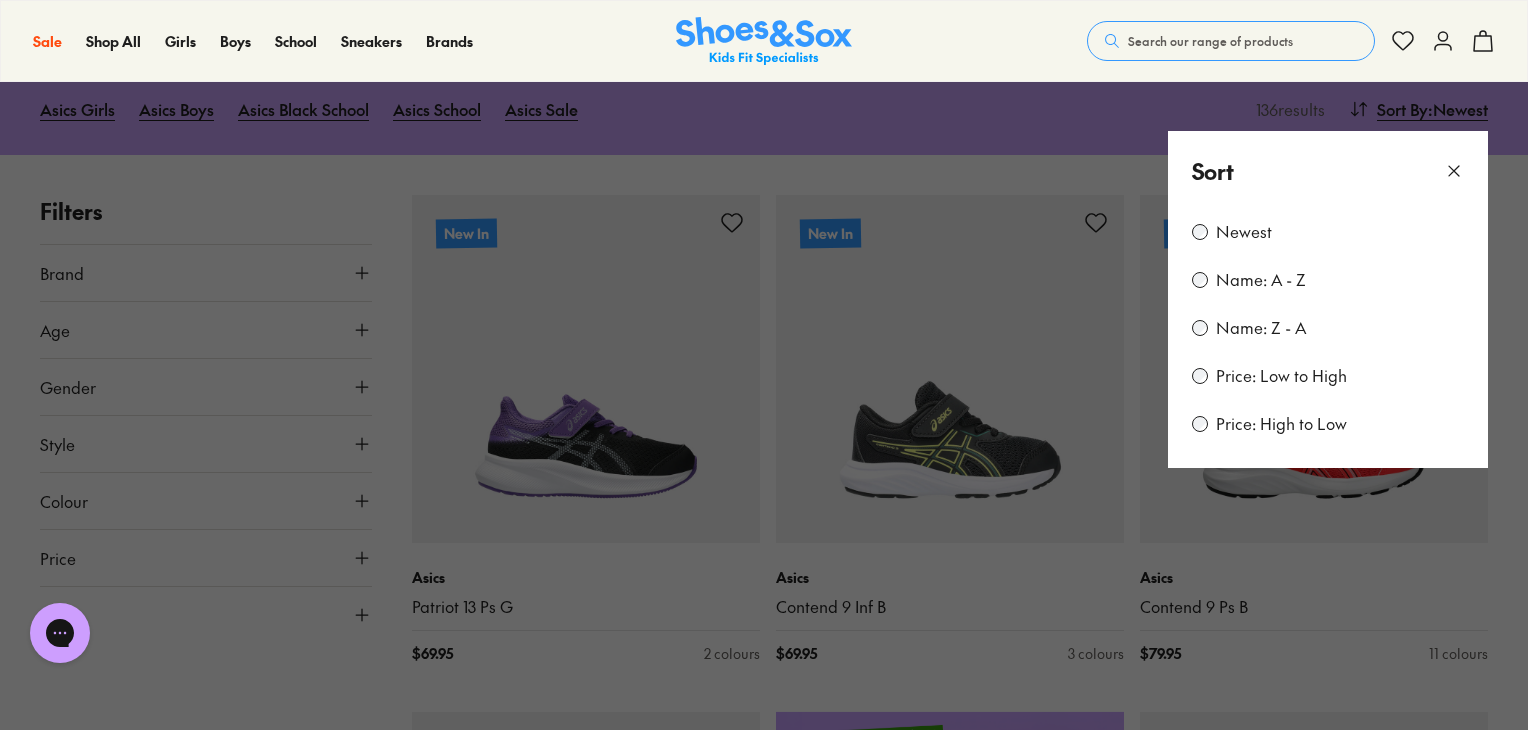 click on "Price: Low to High" at bounding box center (1281, 376) 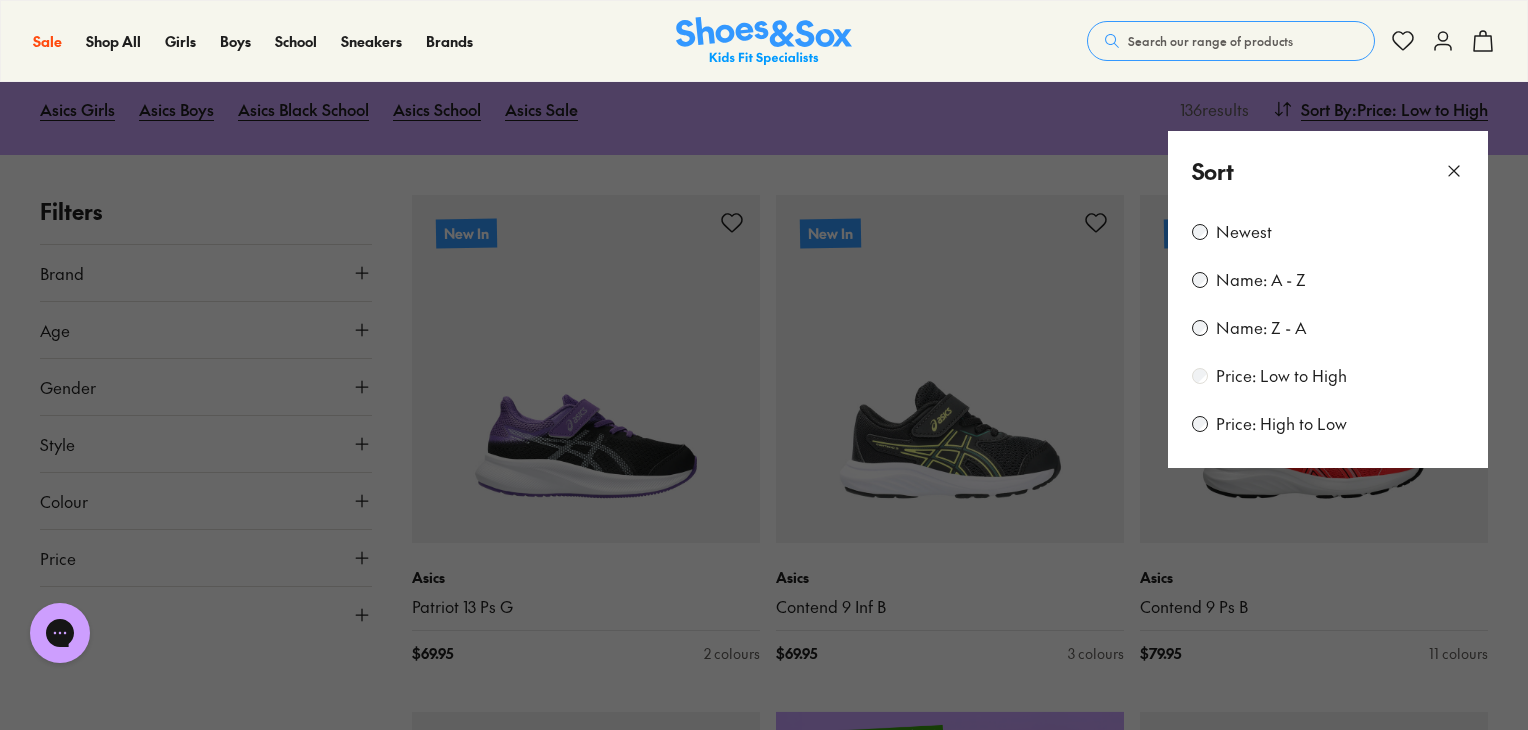 scroll, scrollTop: 54, scrollLeft: 0, axis: vertical 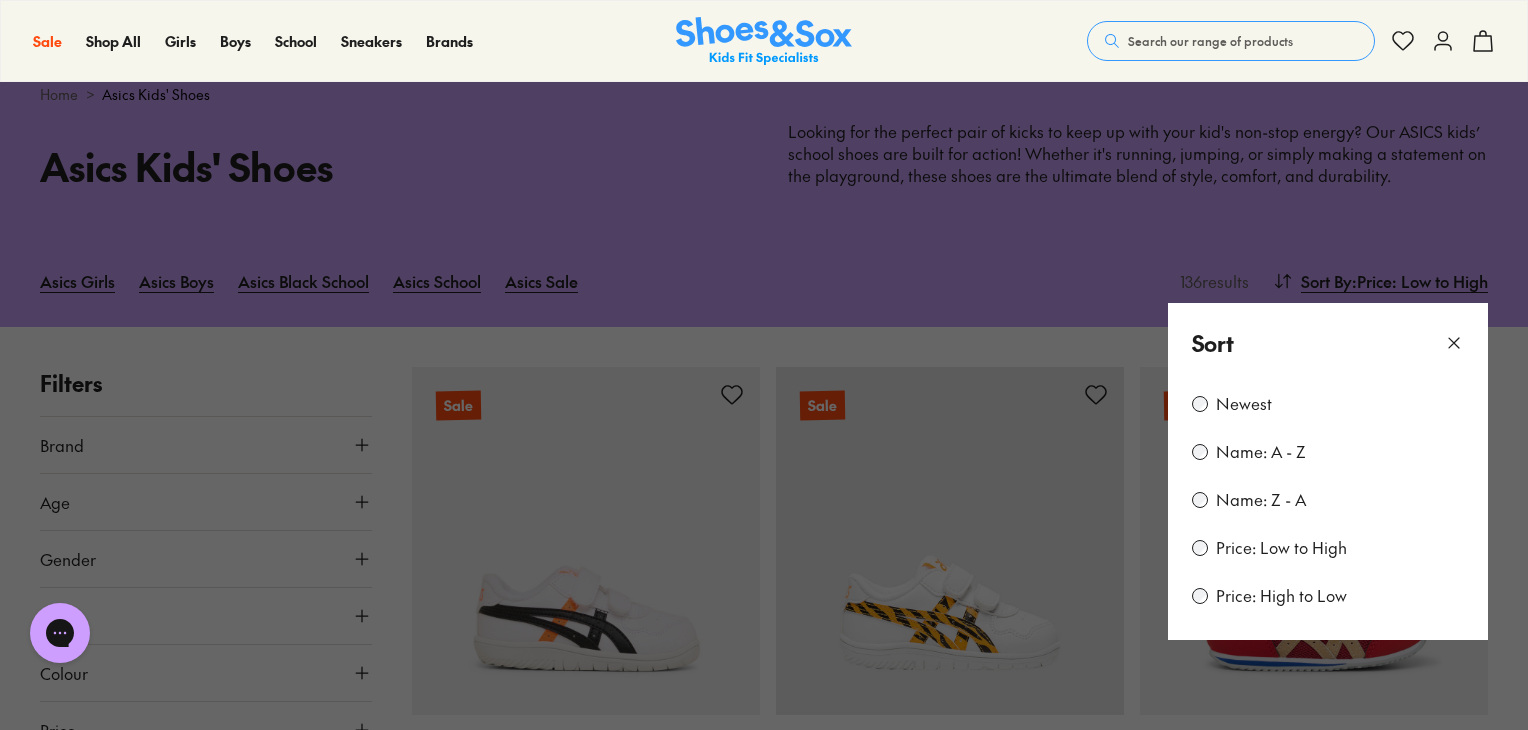 click 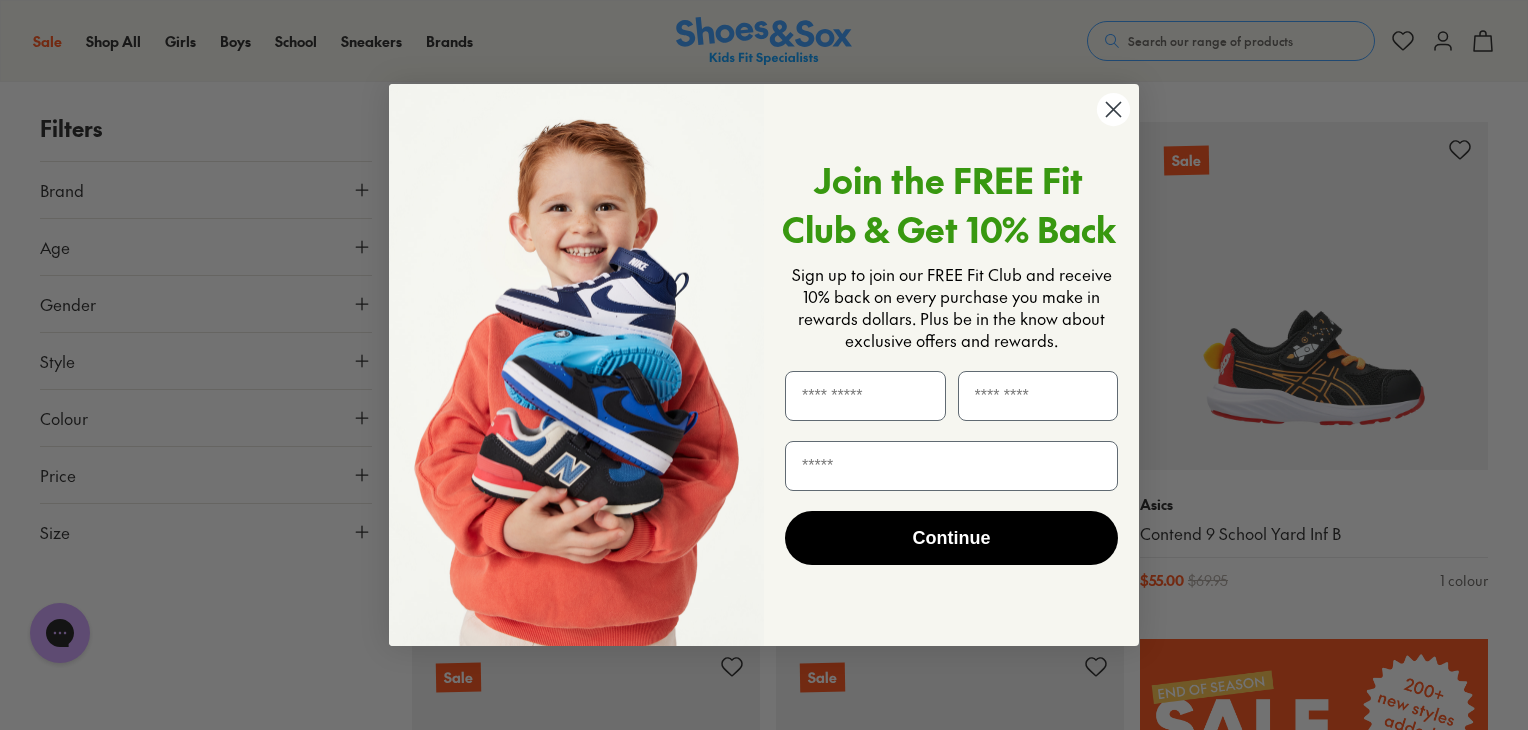 scroll, scrollTop: 816, scrollLeft: 0, axis: vertical 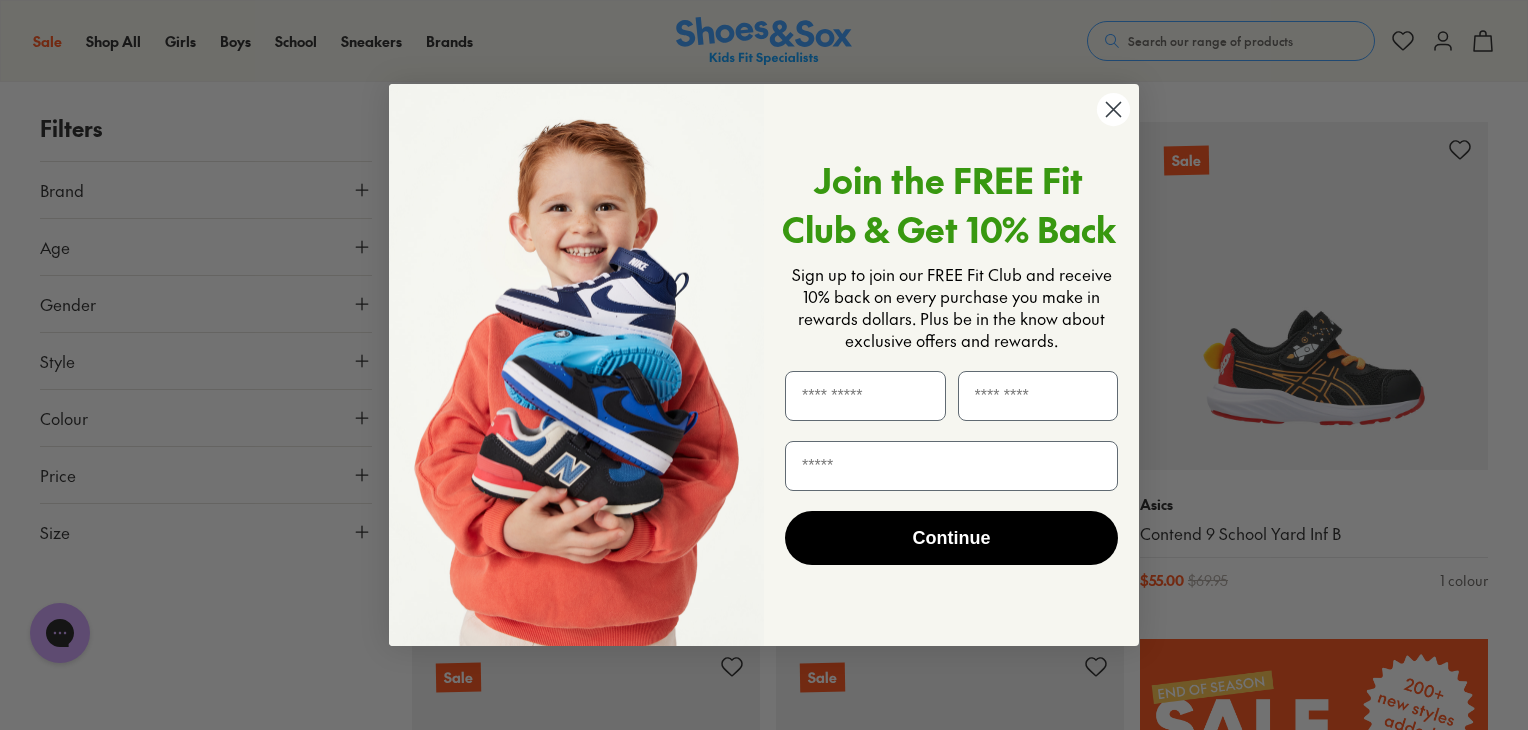 click 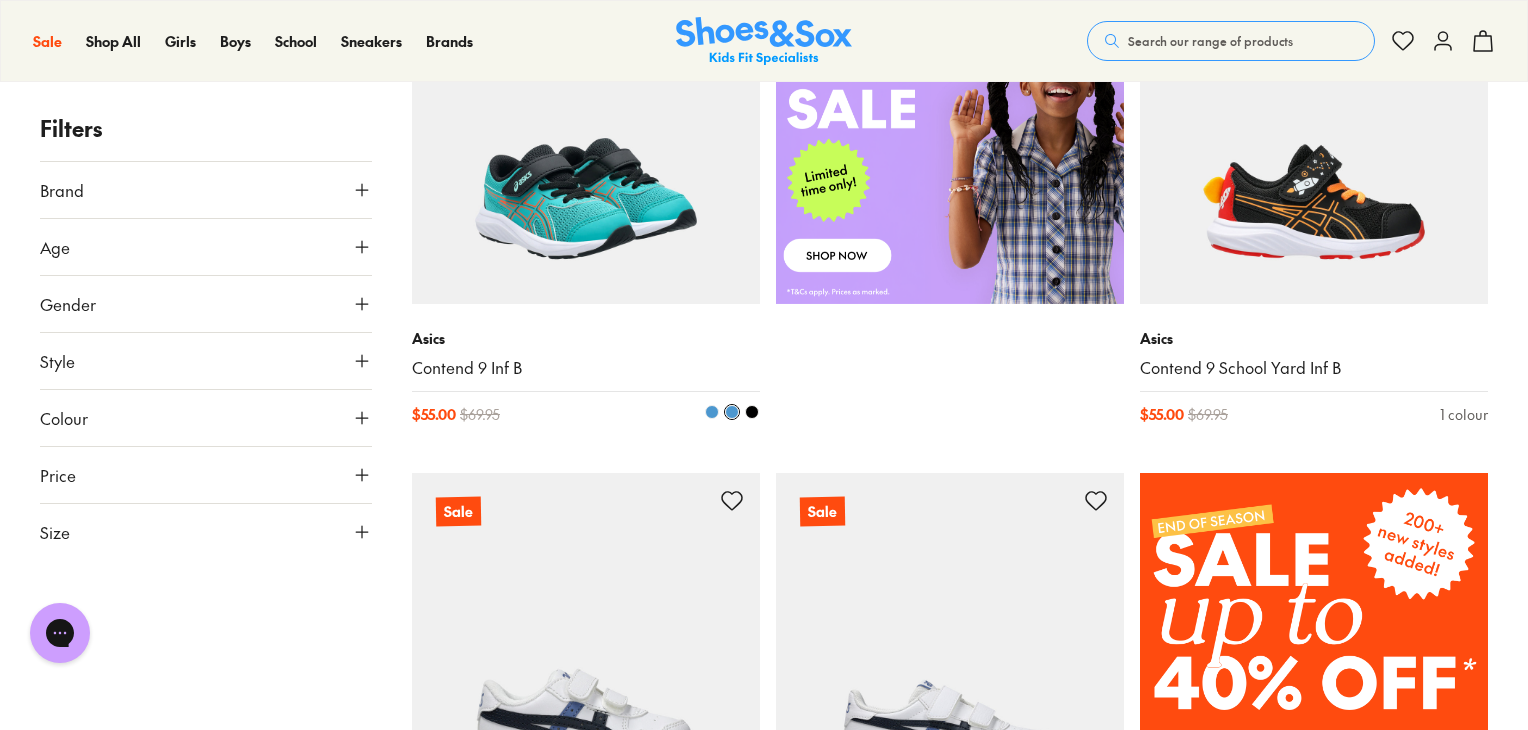 scroll, scrollTop: 980, scrollLeft: 0, axis: vertical 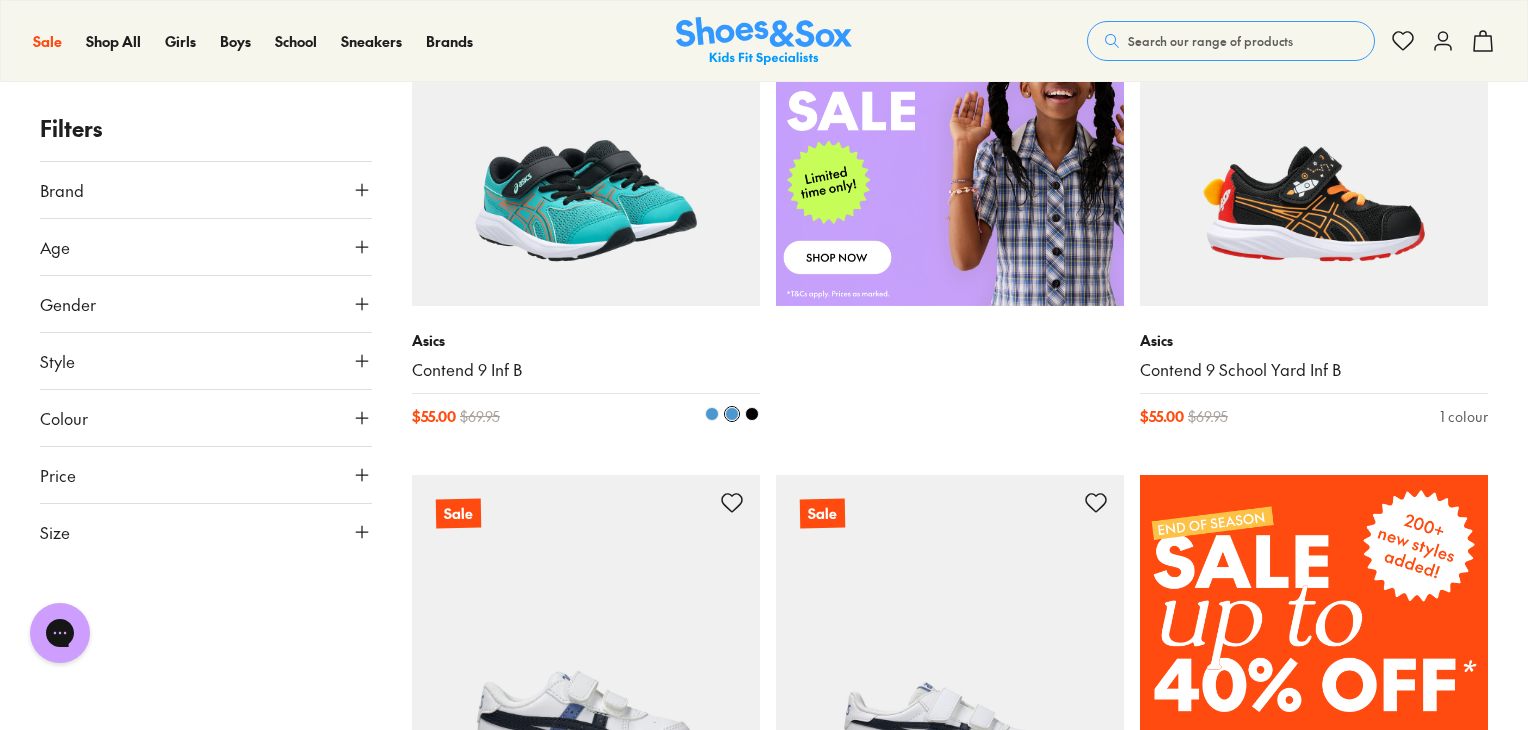 click at bounding box center (586, 132) 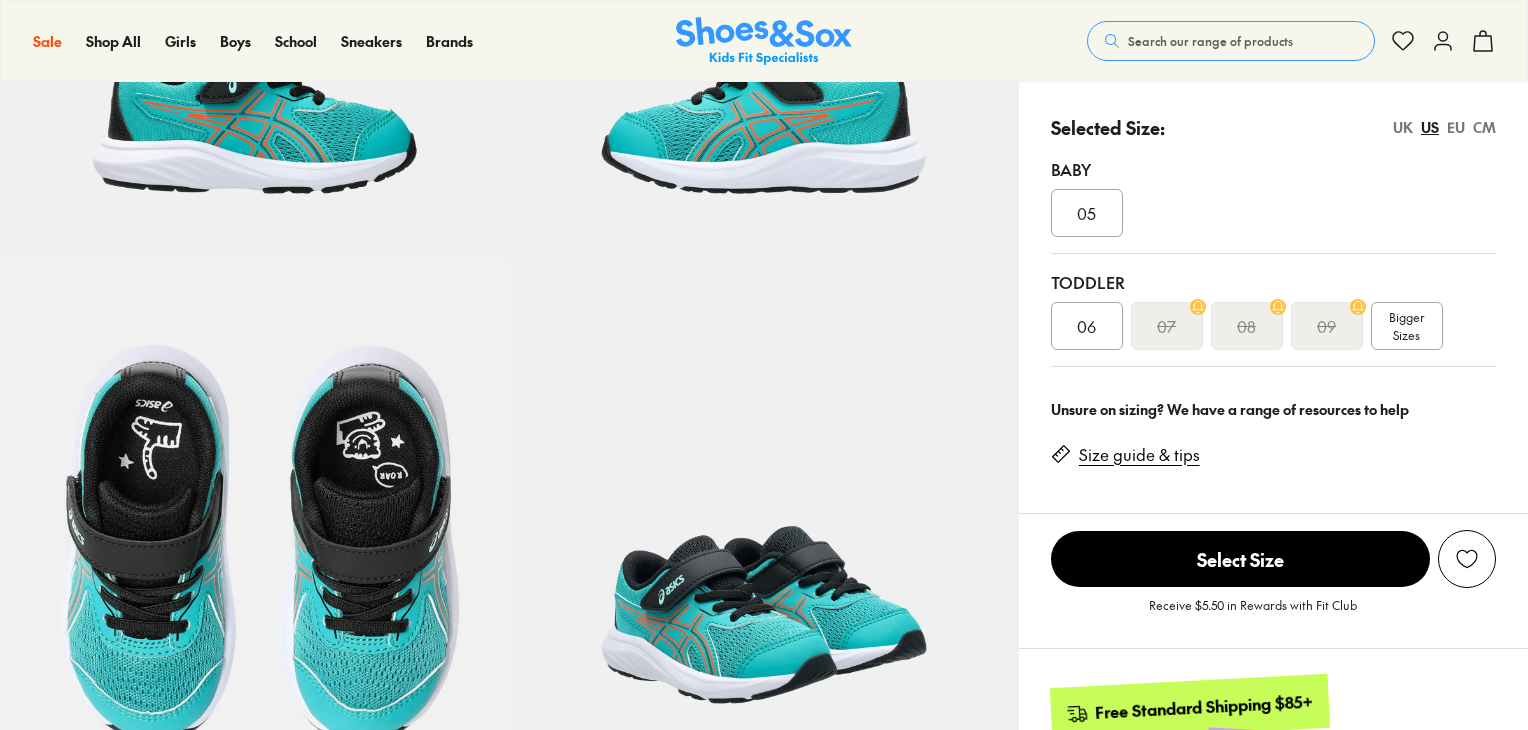 scroll, scrollTop: 372, scrollLeft: 0, axis: vertical 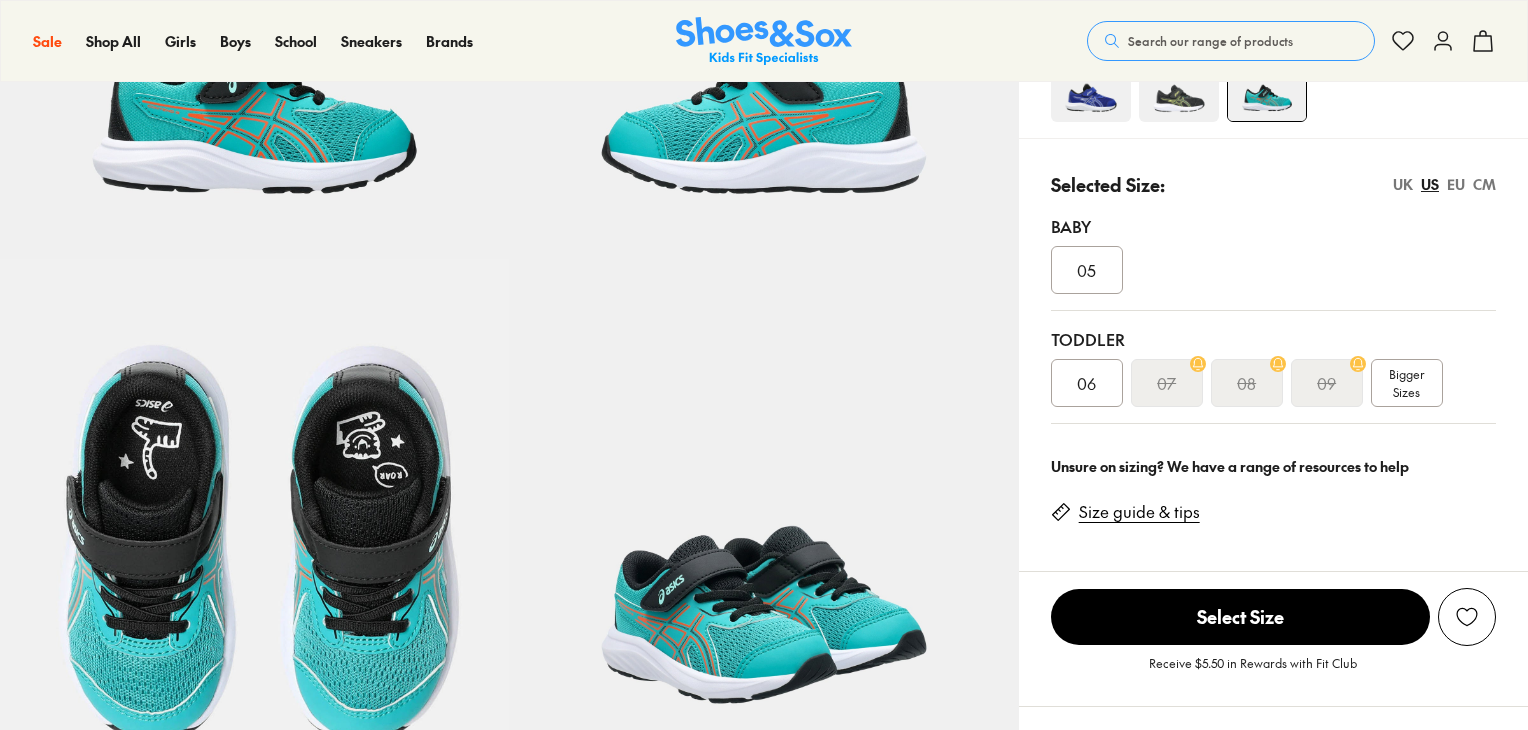 select on "*" 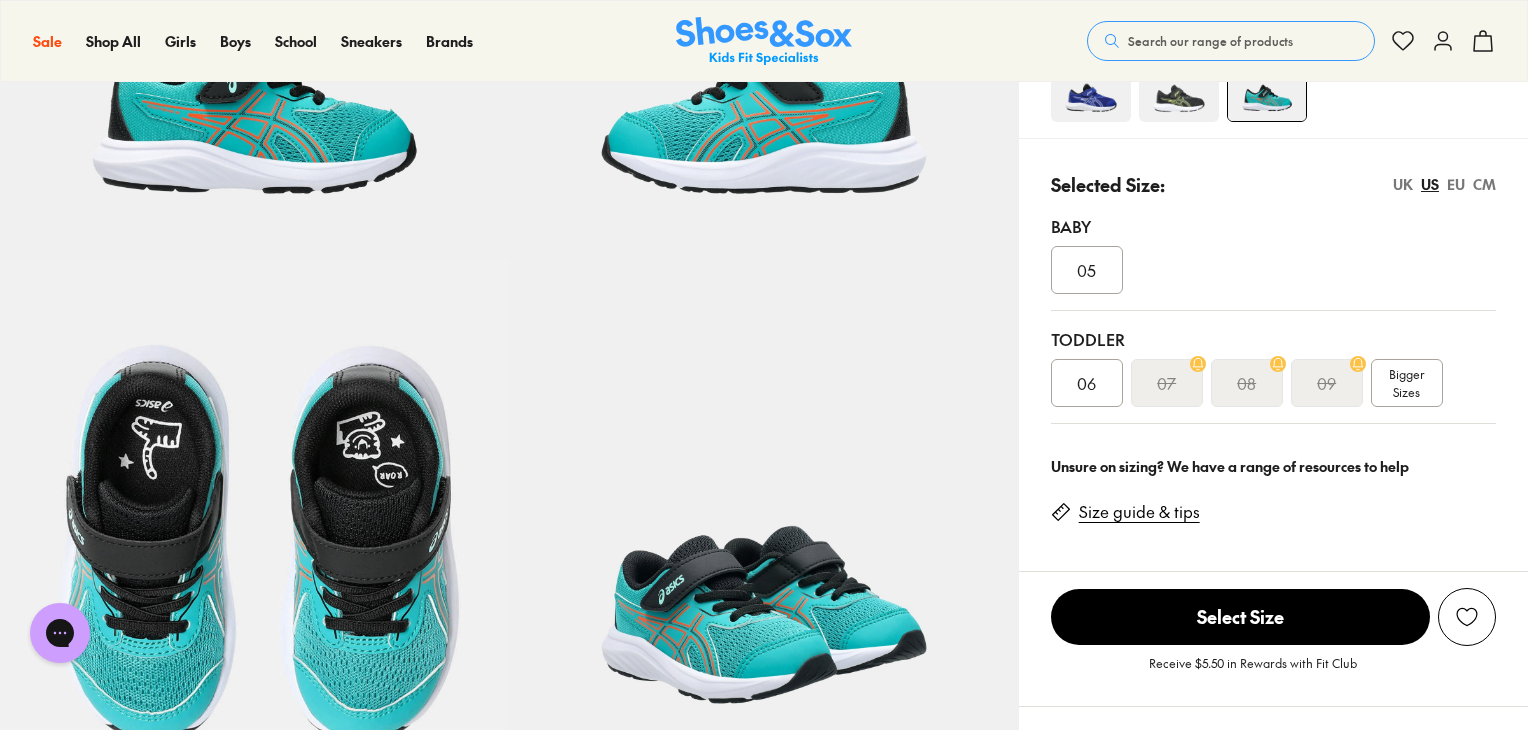 scroll, scrollTop: 0, scrollLeft: 0, axis: both 